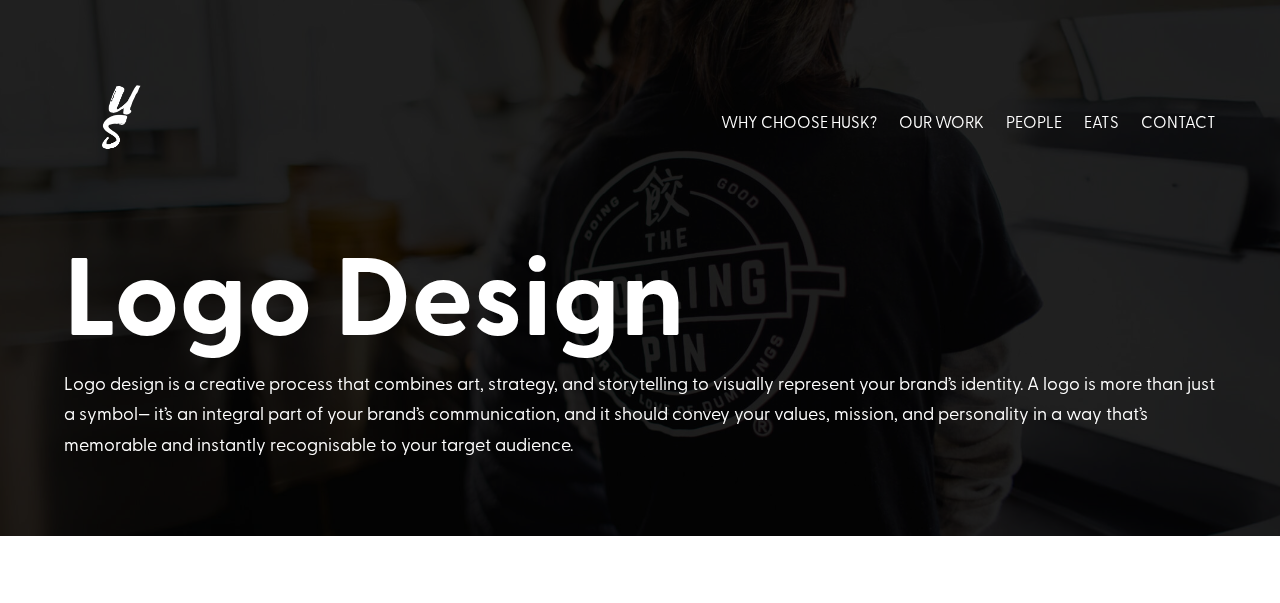 scroll, scrollTop: 0, scrollLeft: 0, axis: both 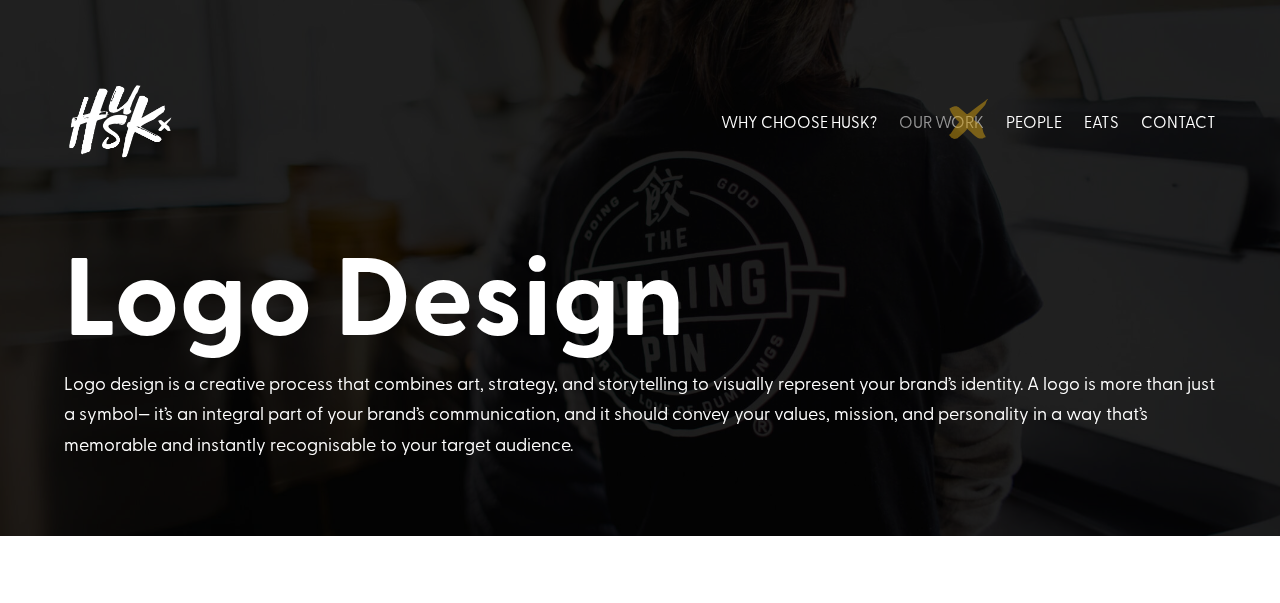 click on "OUR WORK" at bounding box center [941, 121] 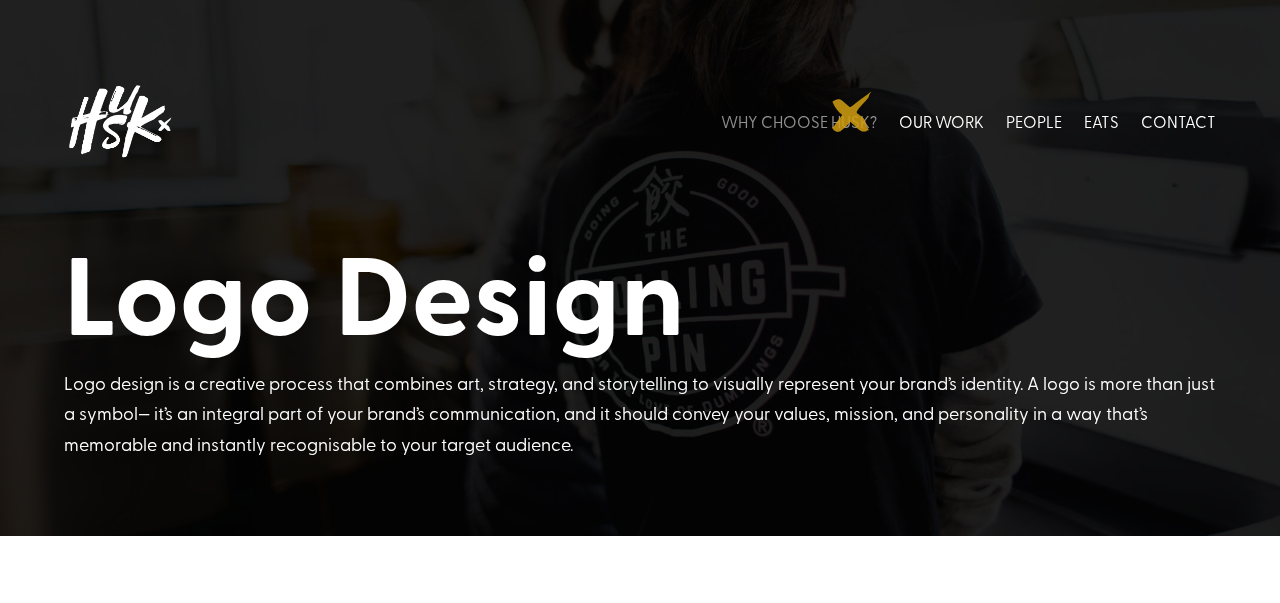 click on "WHY CHOOSE HUSK?" at bounding box center [799, 121] 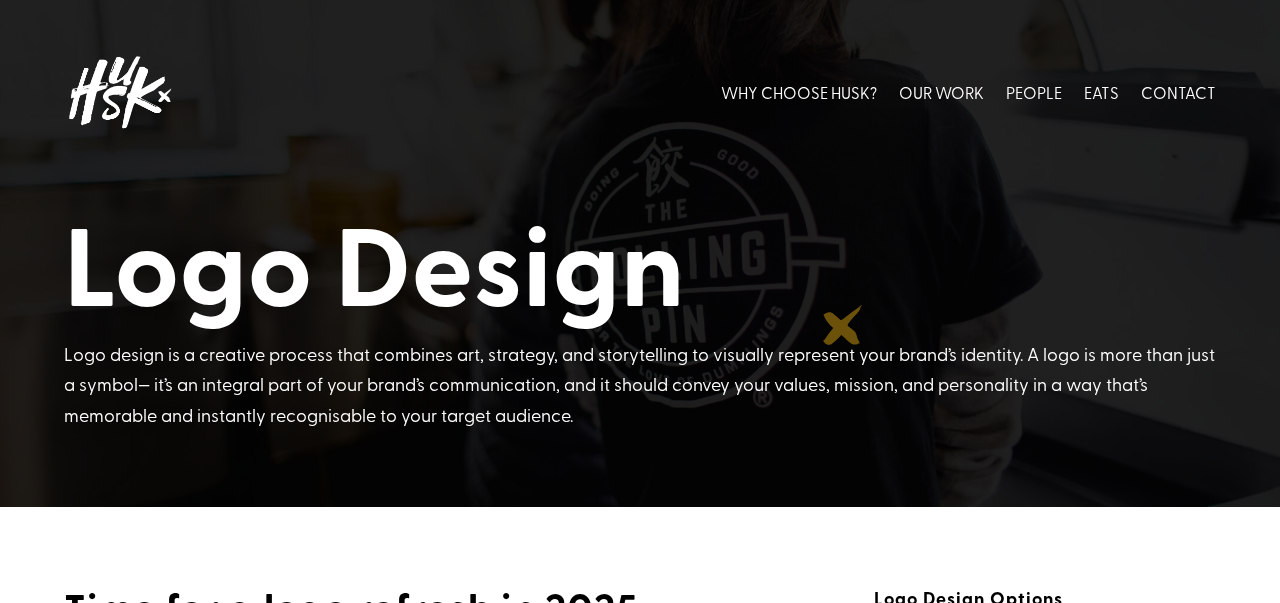 scroll, scrollTop: 31, scrollLeft: 0, axis: vertical 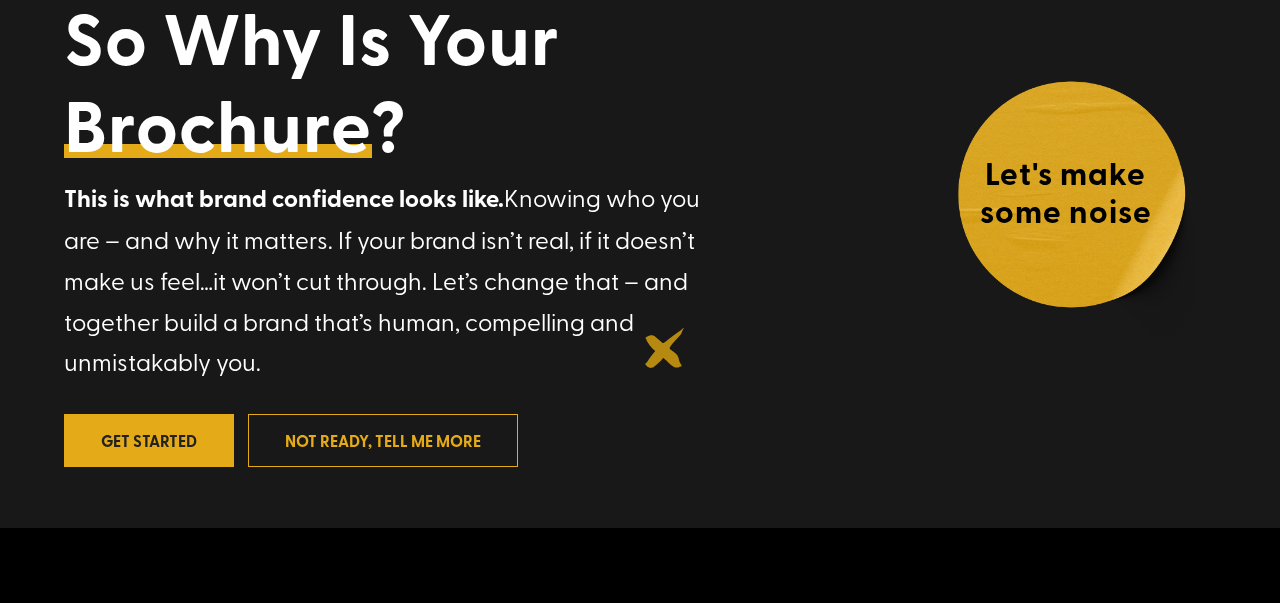 drag, startPoint x: 335, startPoint y: 239, endPoint x: 665, endPoint y: 348, distance: 347.5356 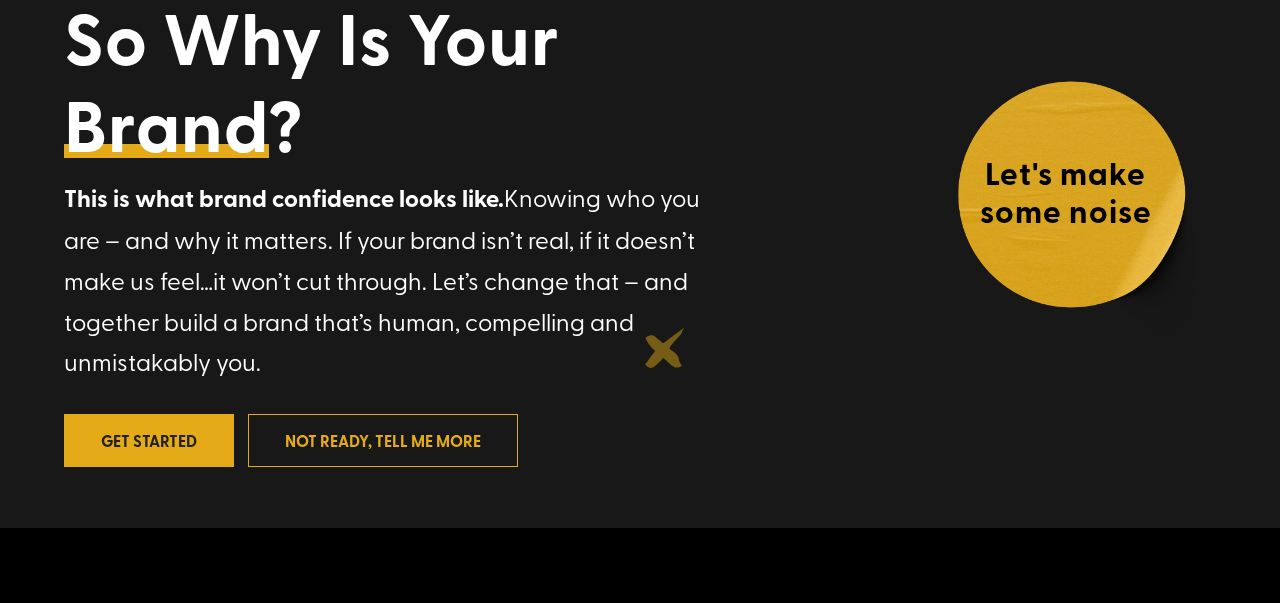 copy on "If your brand isn’t real, if it doesn’t make us feel…it won’t cut through. Let’s change that – and together build a brand that’s human, compelling and unmistakably you." 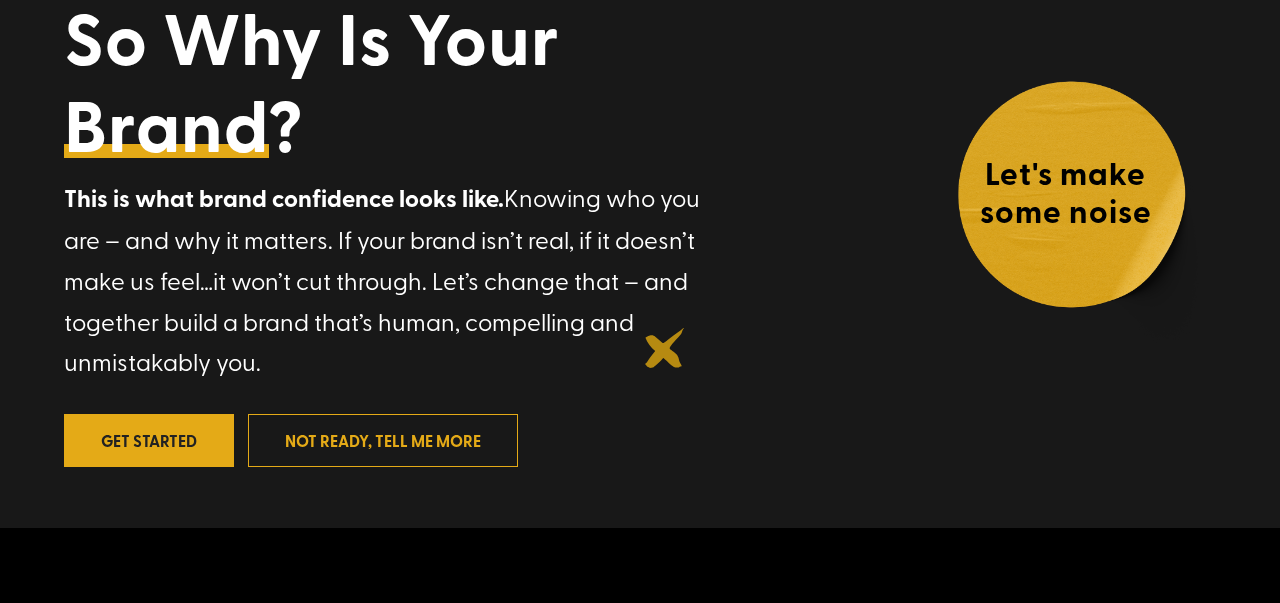 click on "This is what brand confidence looks like.  Knowing who you are – and why it matters. If your brand isn’t real, if it doesn’t make us feel…it won’t cut through. Let’s change that – and together build a brand that’s human, compelling and unmistakably you." at bounding box center (397, 279) 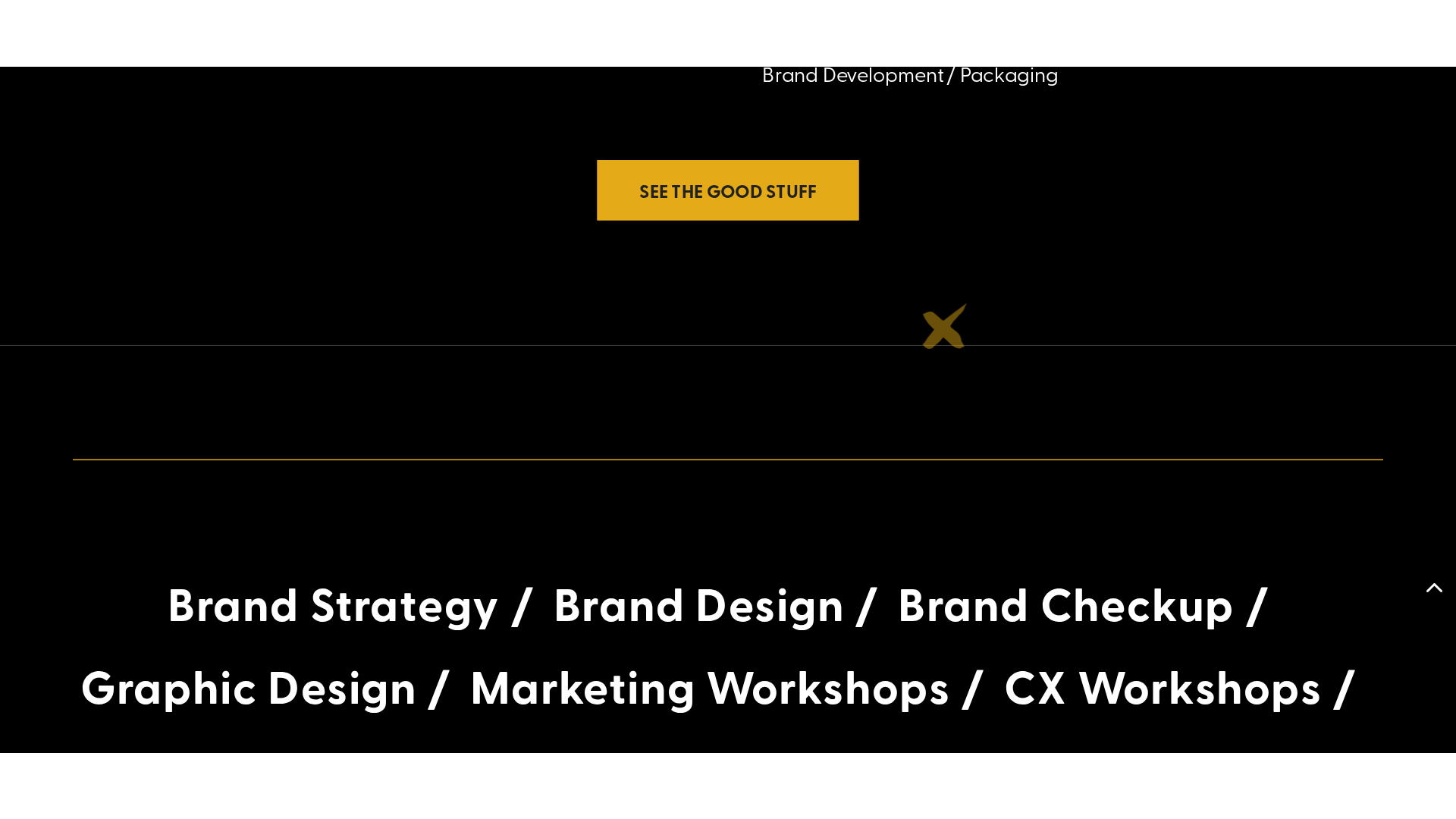 scroll, scrollTop: 2650, scrollLeft: 0, axis: vertical 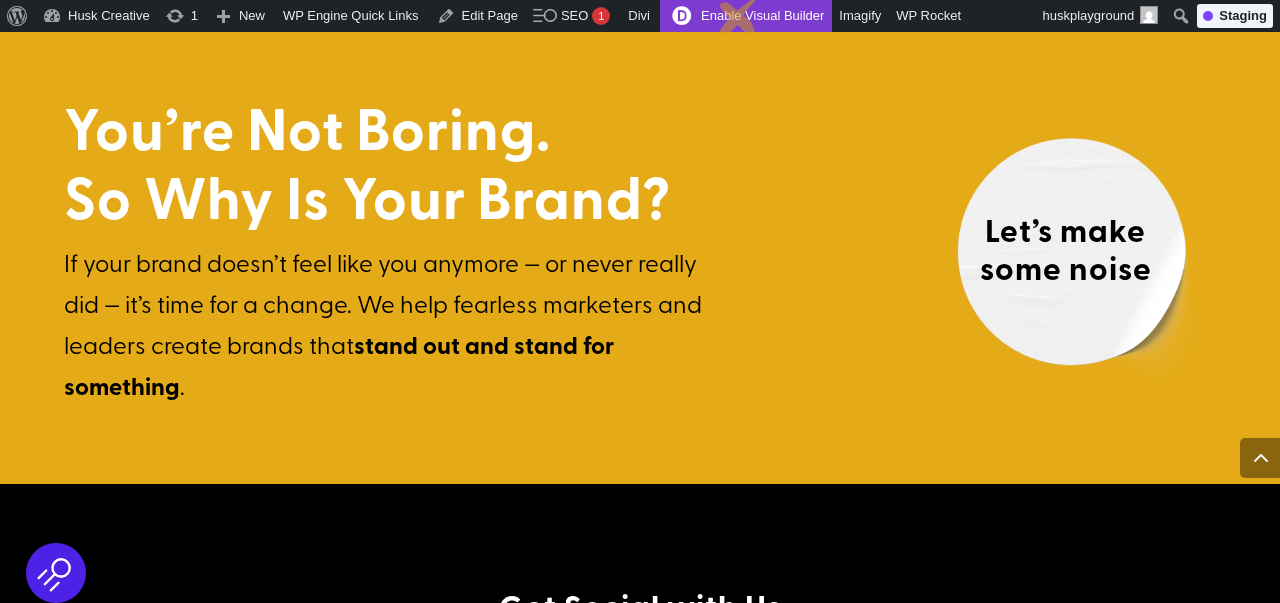 click on "Enable Visual Builder" at bounding box center (746, 16) 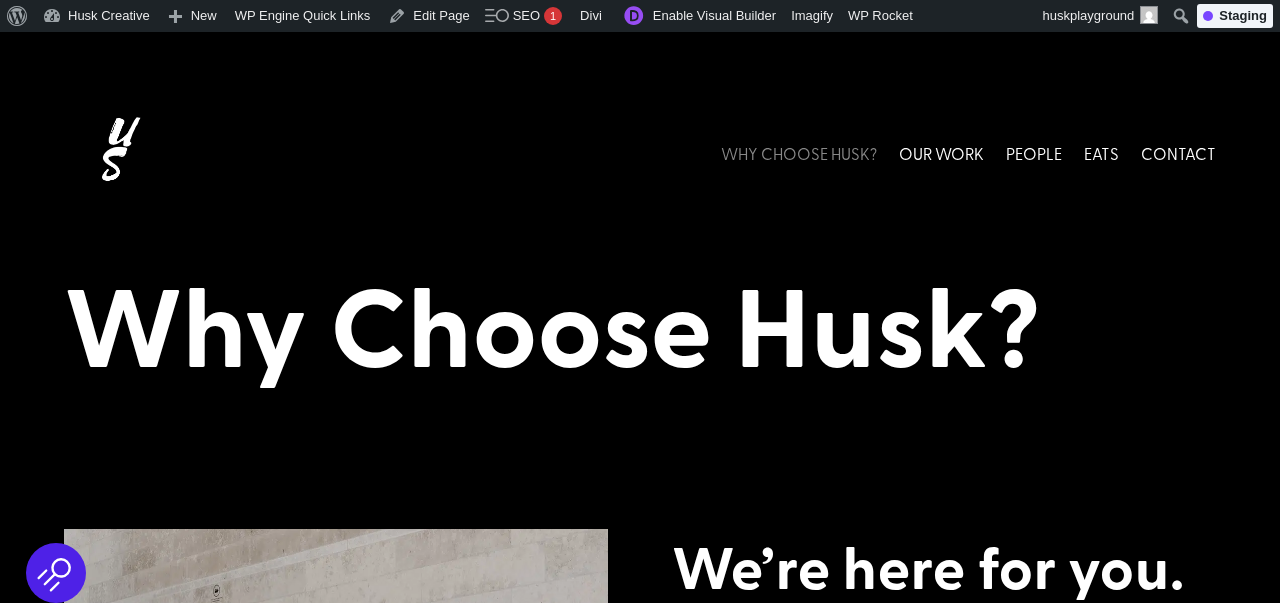 scroll, scrollTop: 78, scrollLeft: 0, axis: vertical 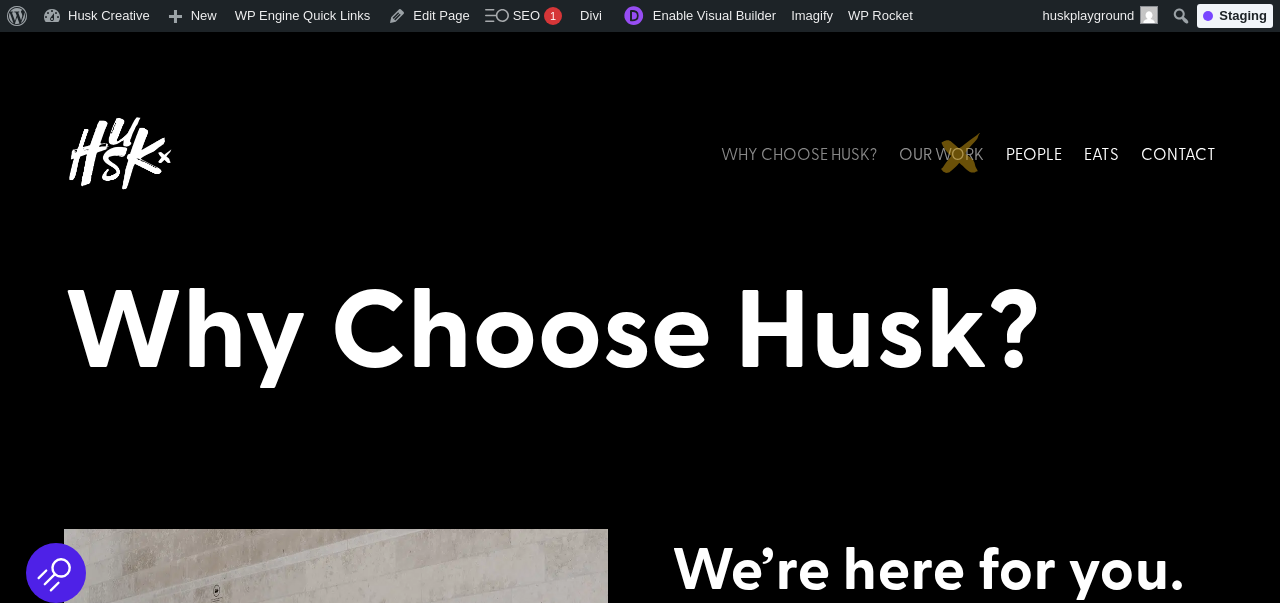 click on "OUR WORK" at bounding box center (941, 153) 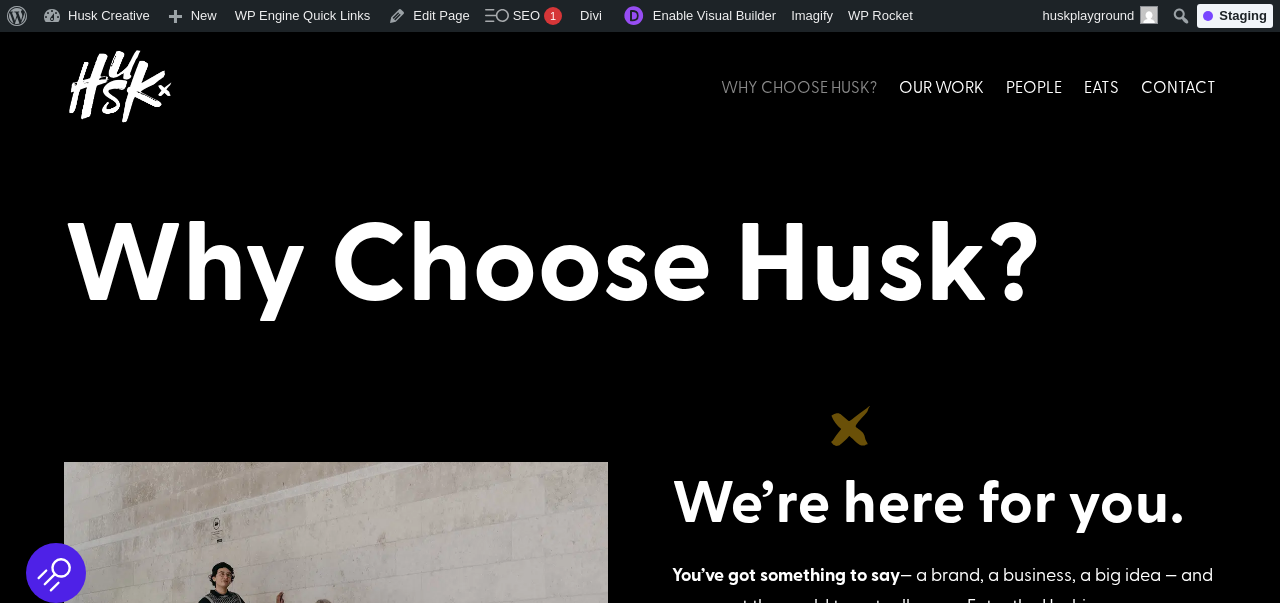 scroll, scrollTop: 0, scrollLeft: 0, axis: both 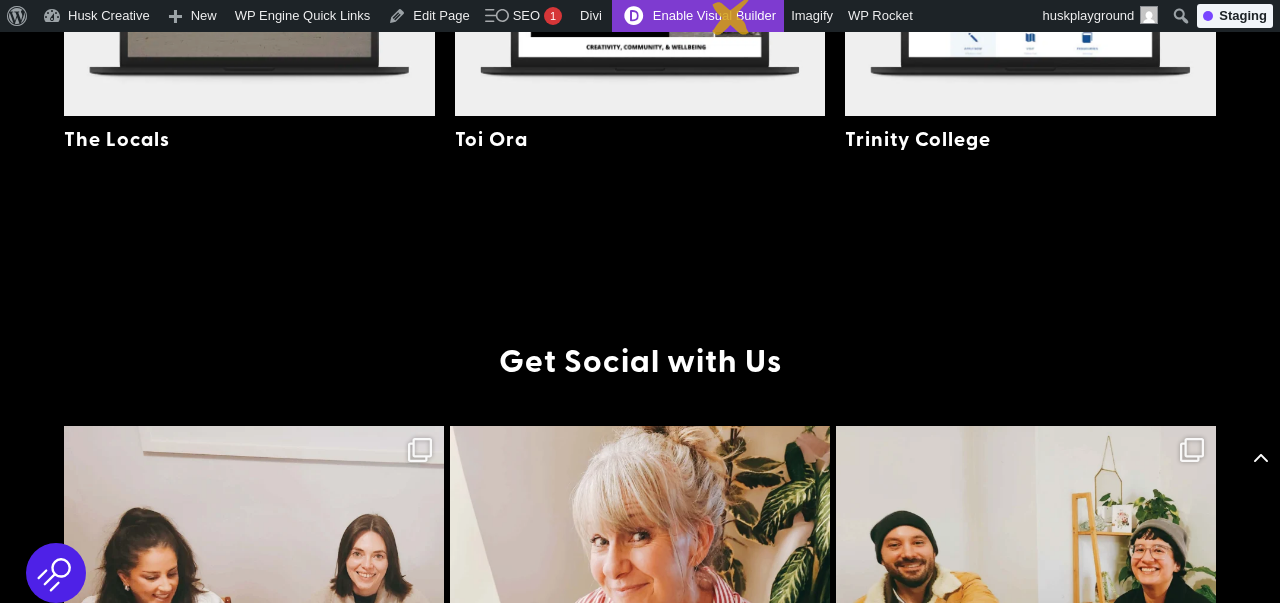 click on "Enable Visual Builder" at bounding box center (698, 16) 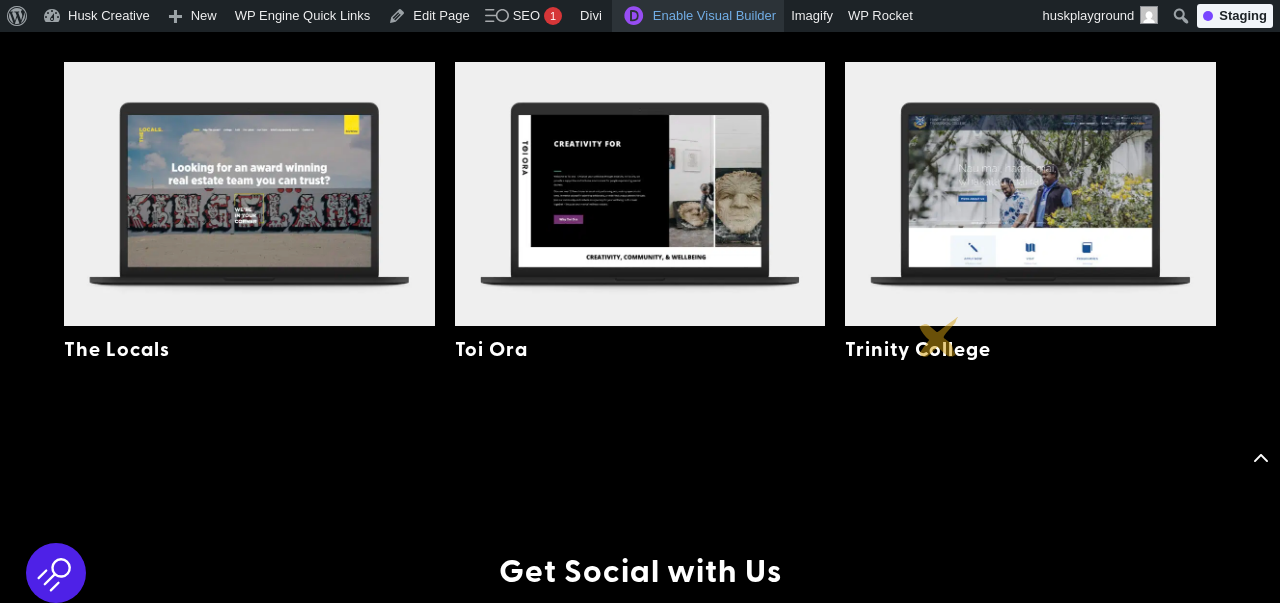 scroll, scrollTop: 4897, scrollLeft: 0, axis: vertical 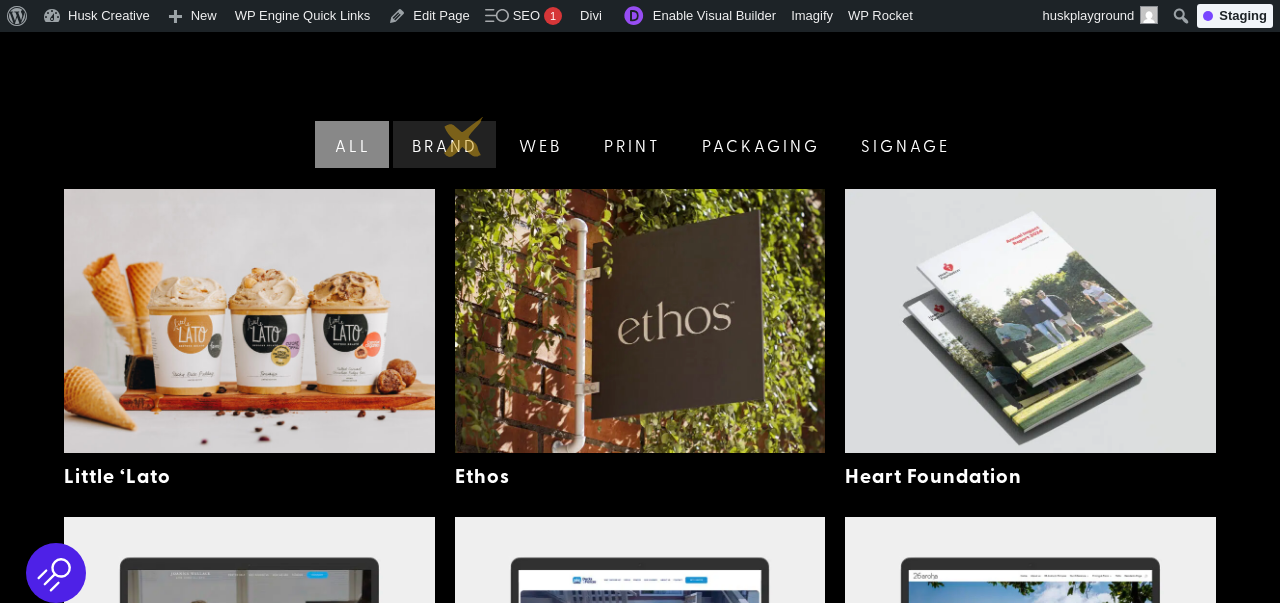 click on "Brand" at bounding box center (443, 144) 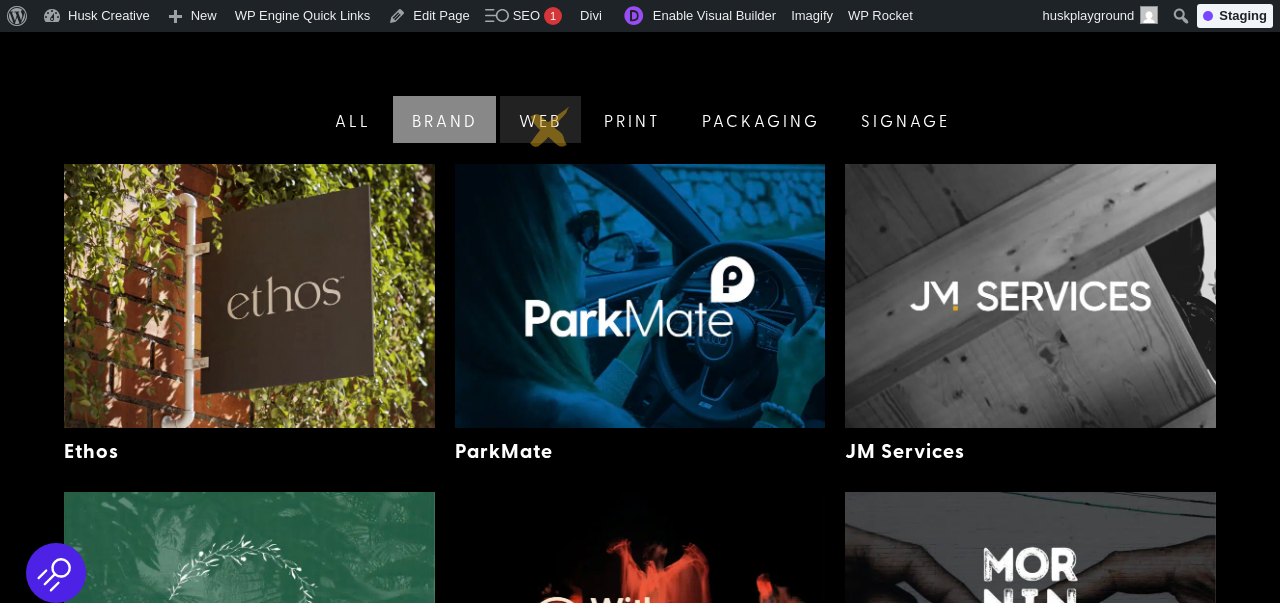 click on "Web" at bounding box center [538, 119] 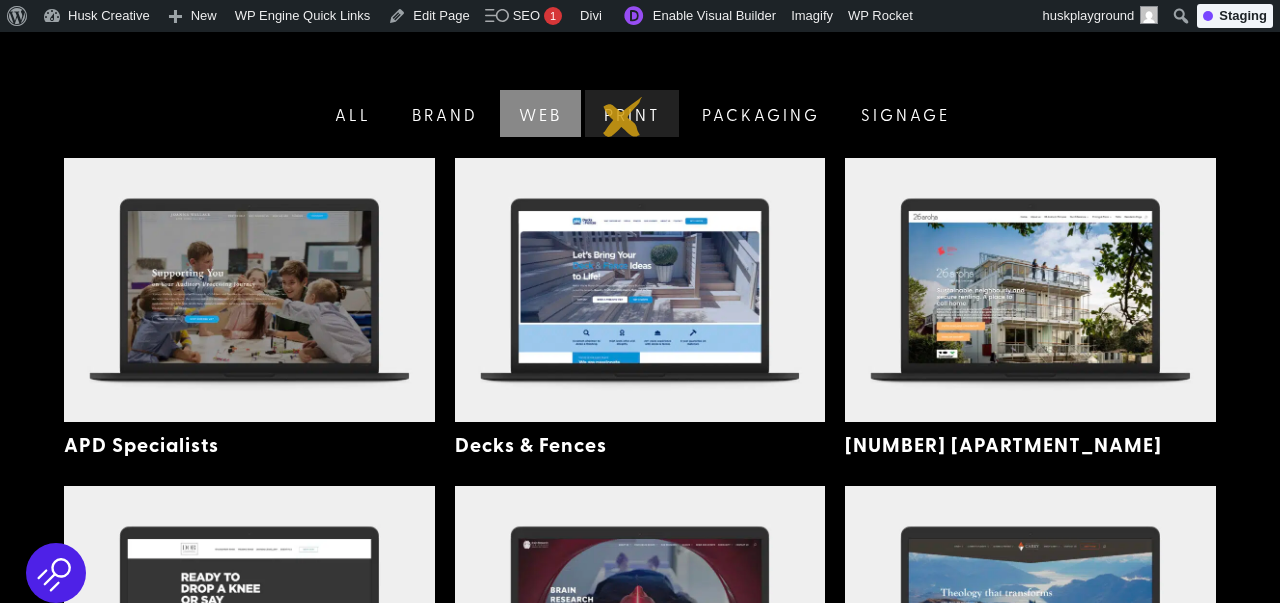 click on "Print" at bounding box center [630, 113] 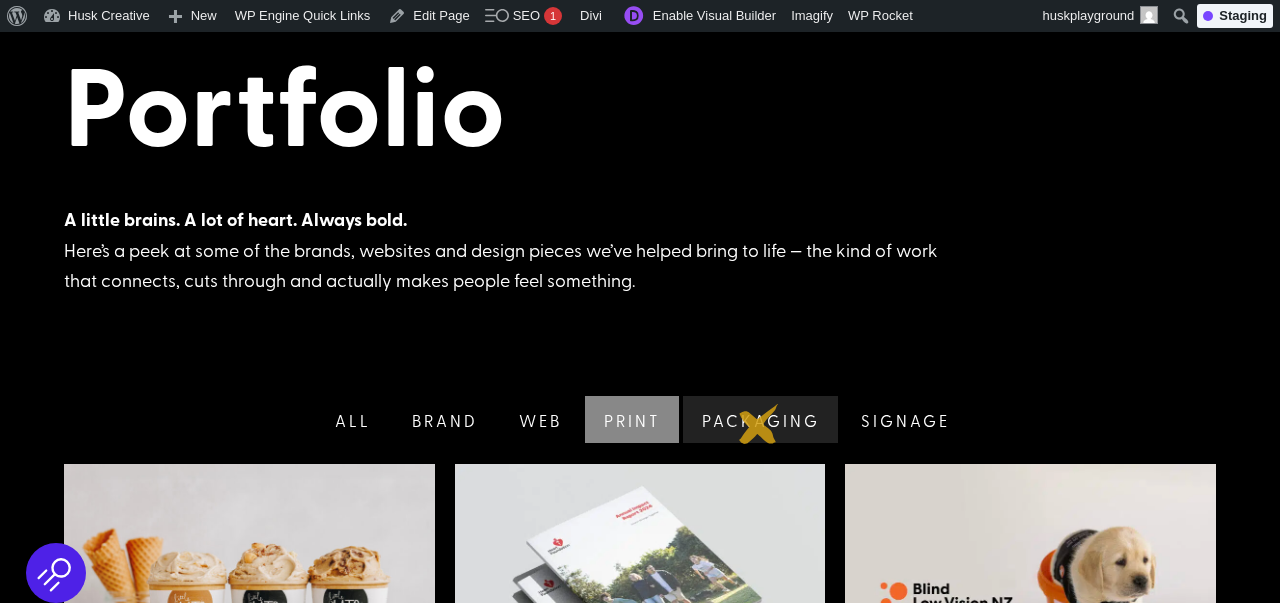 click on "Packaging" at bounding box center [759, 419] 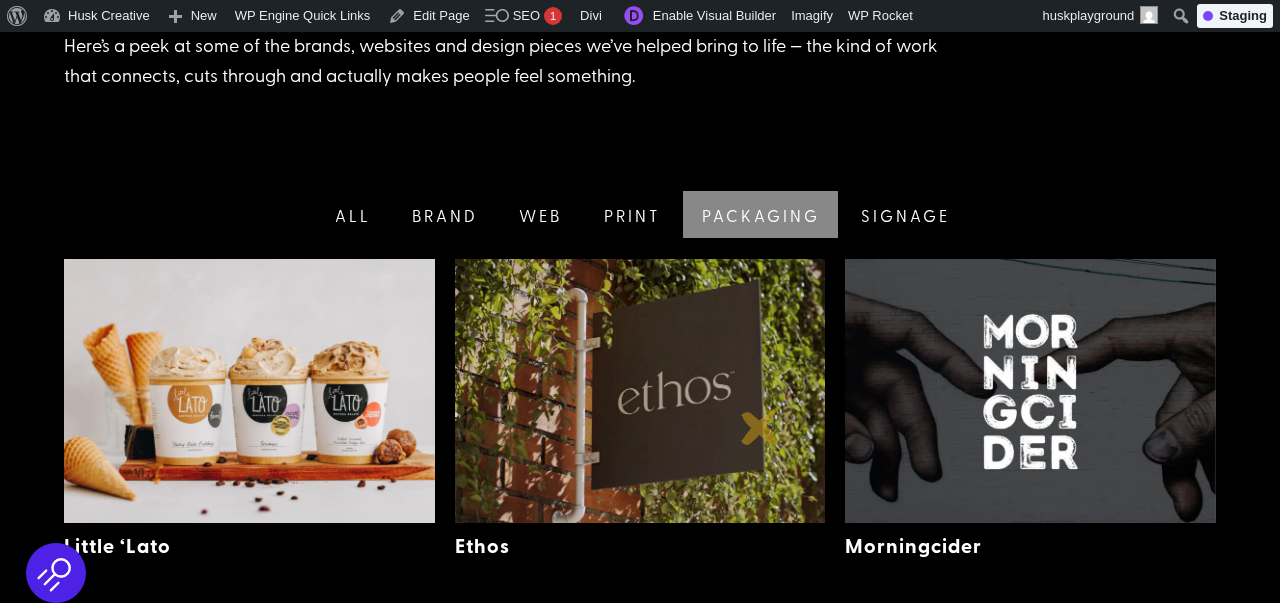 scroll, scrollTop: 414, scrollLeft: 0, axis: vertical 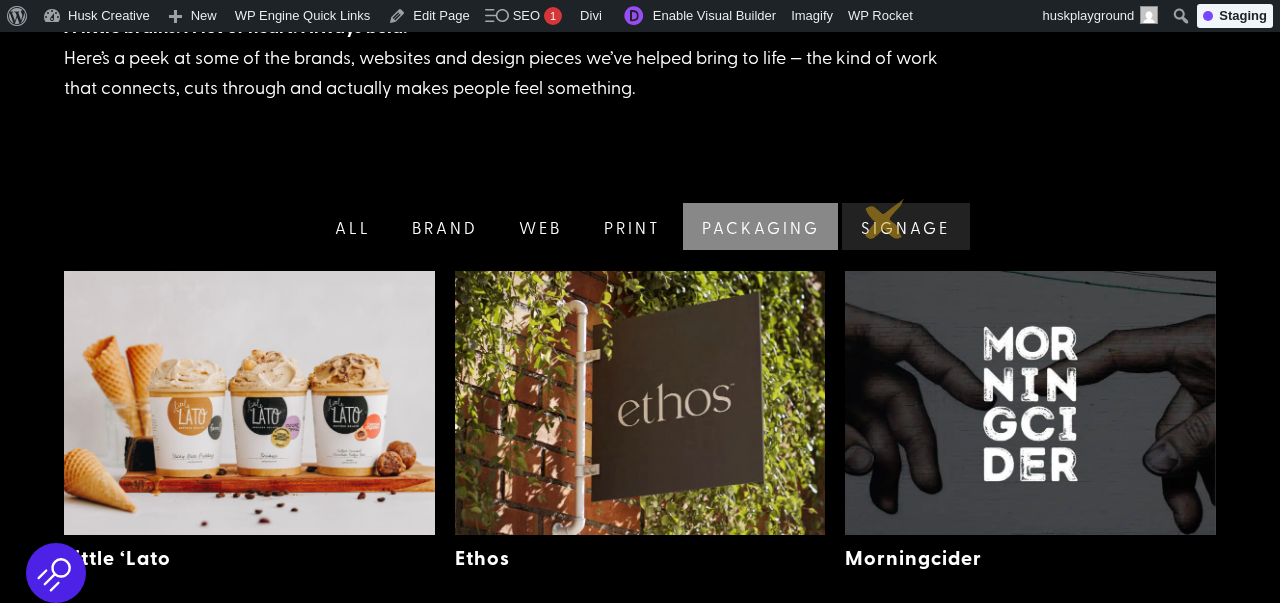 click on "Signage" at bounding box center [903, 226] 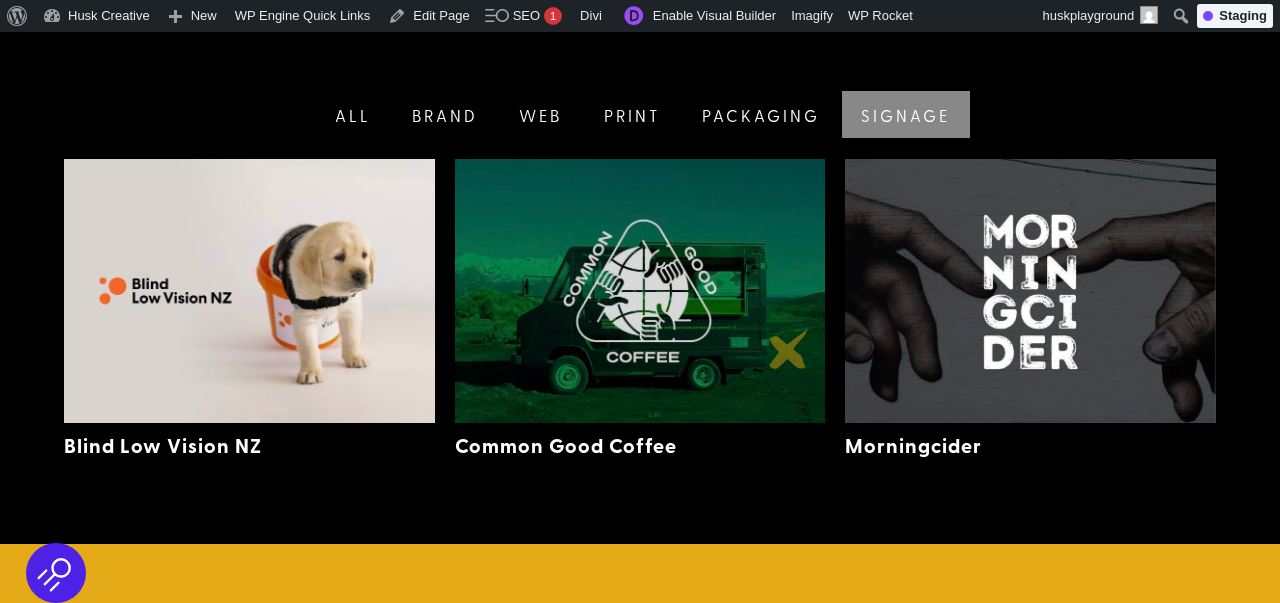 scroll, scrollTop: 525, scrollLeft: 0, axis: vertical 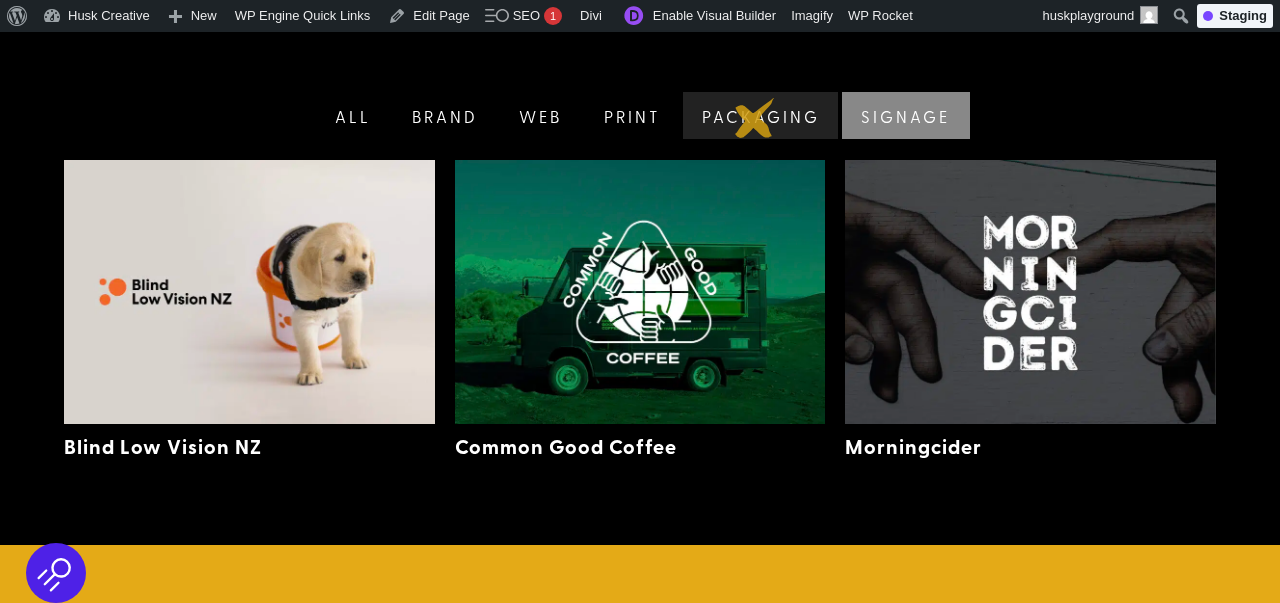 click on "Packaging" at bounding box center [759, 115] 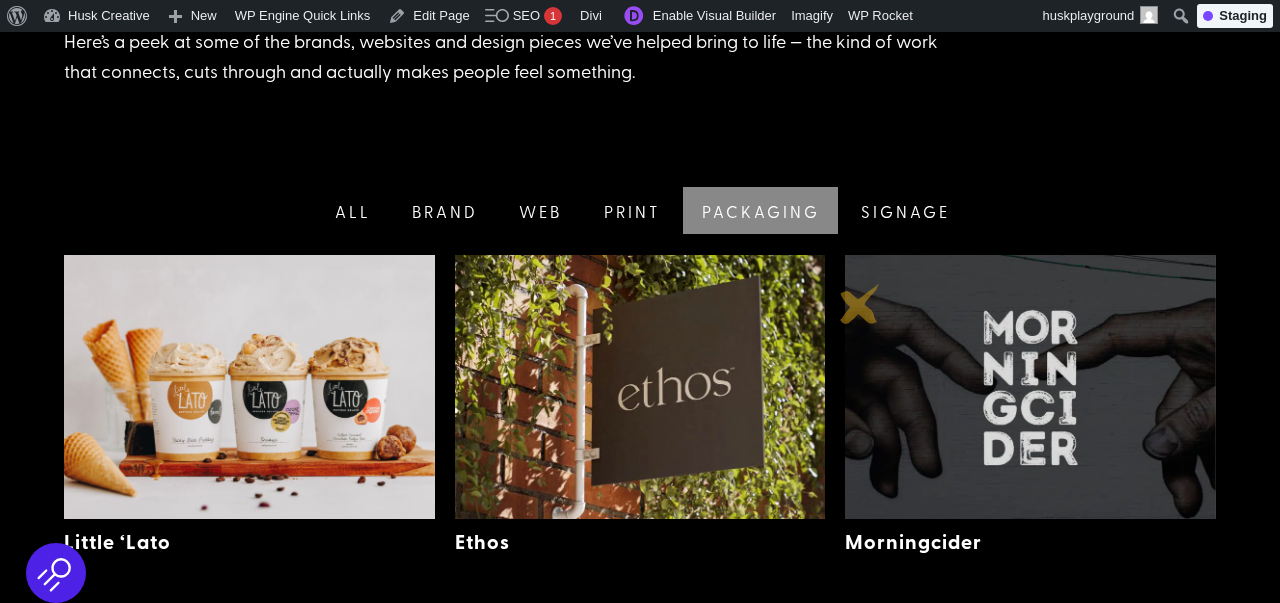 scroll, scrollTop: 427, scrollLeft: 0, axis: vertical 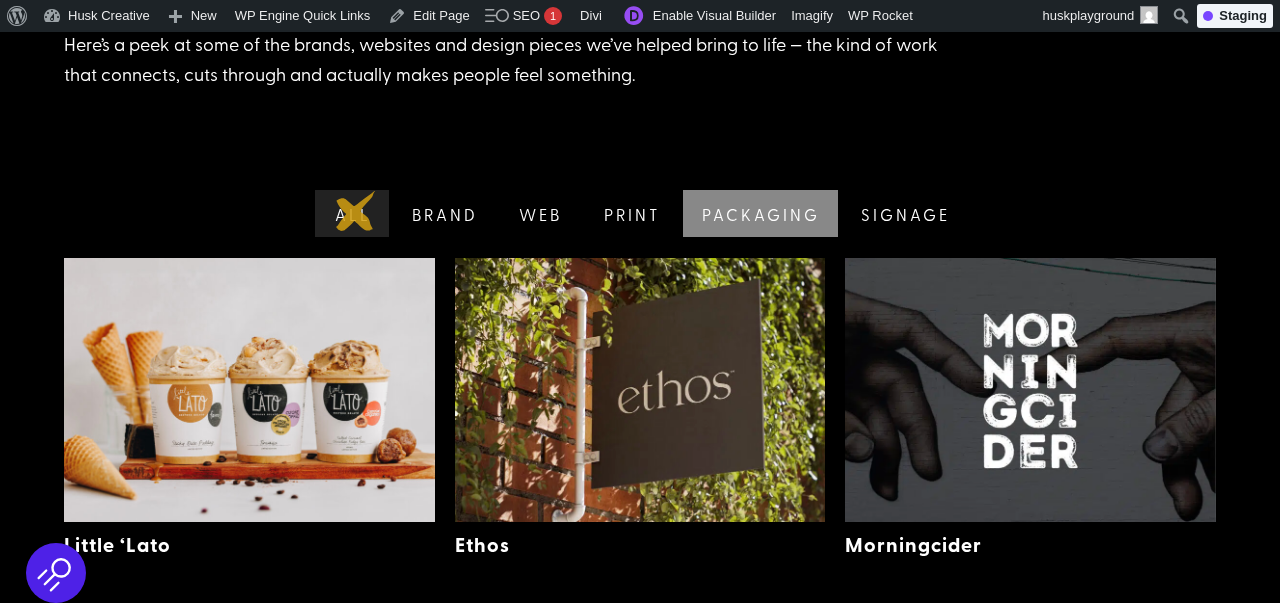 click on "All" at bounding box center [350, 213] 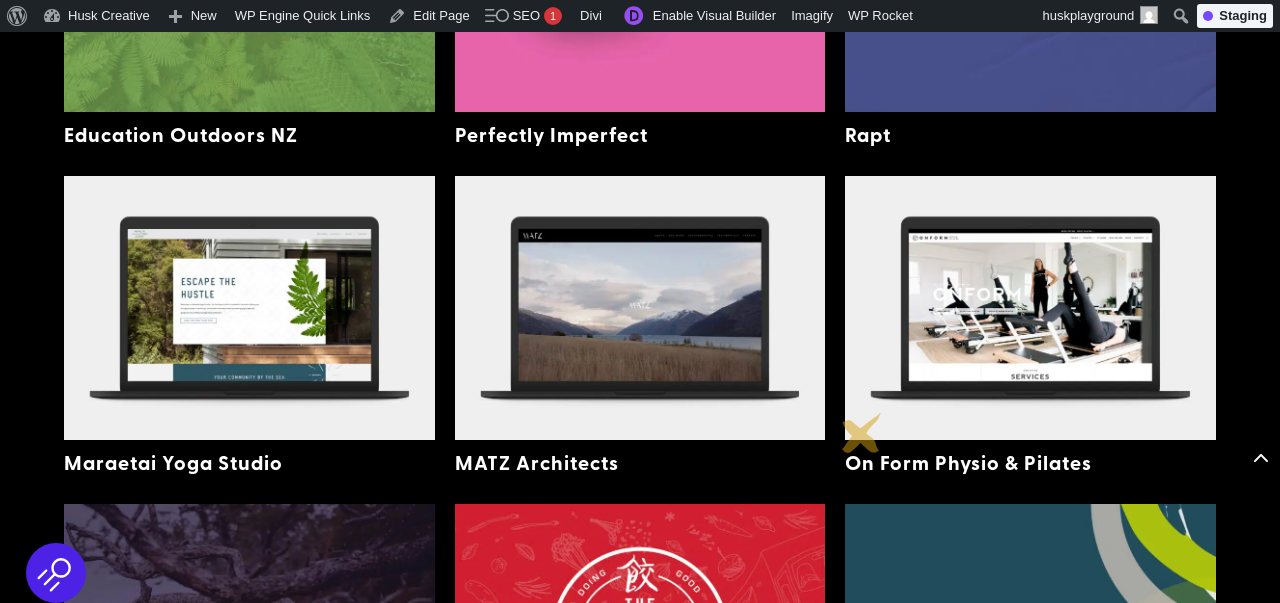 scroll, scrollTop: 3472, scrollLeft: 0, axis: vertical 